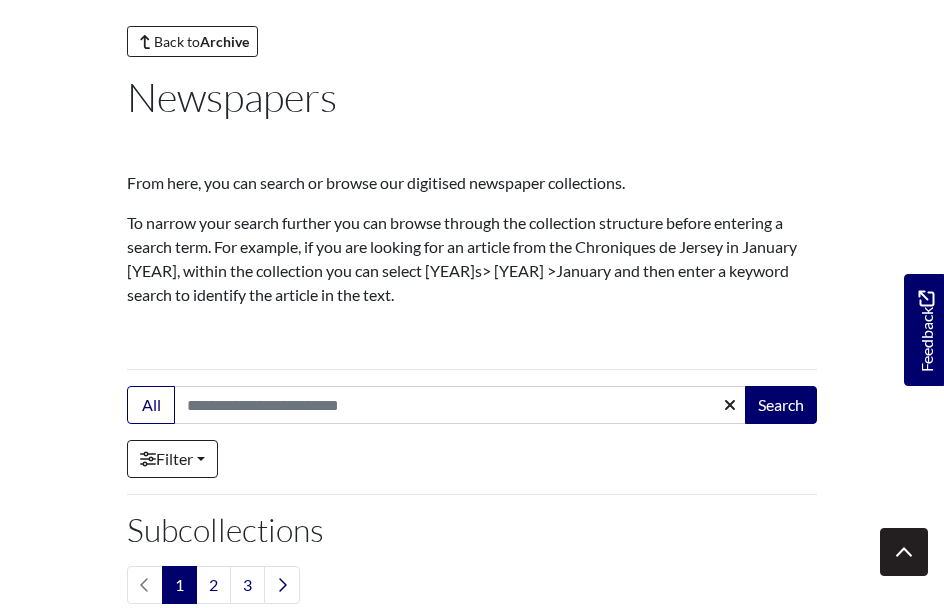 scroll, scrollTop: 121, scrollLeft: 0, axis: vertical 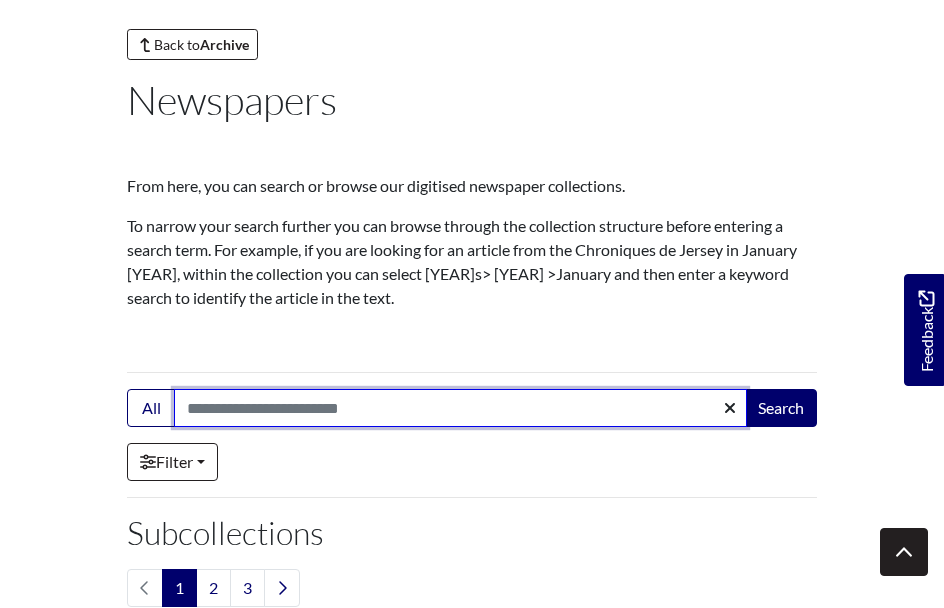 click on "Search:" at bounding box center [460, 408] 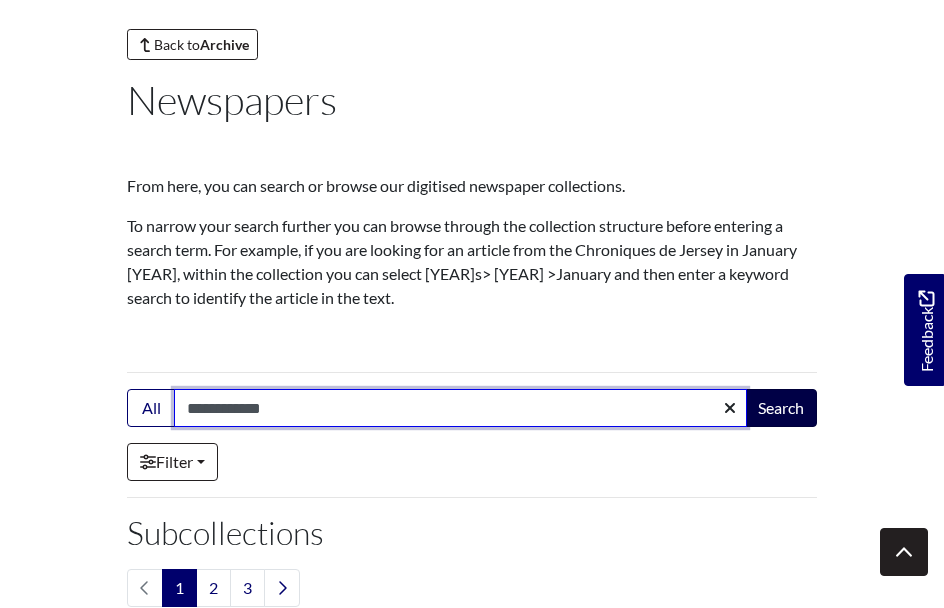 type on "**********" 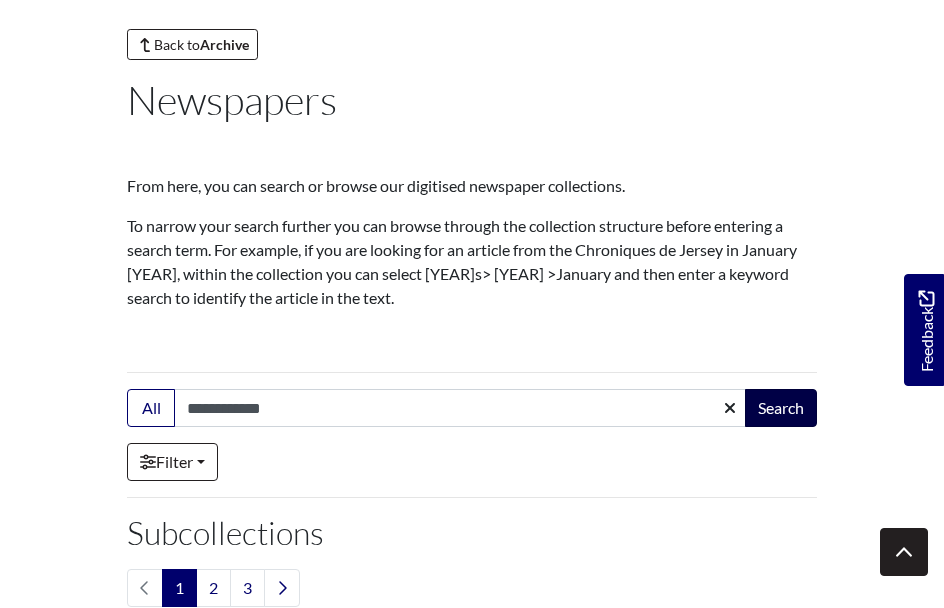 click on "Search" at bounding box center [781, 408] 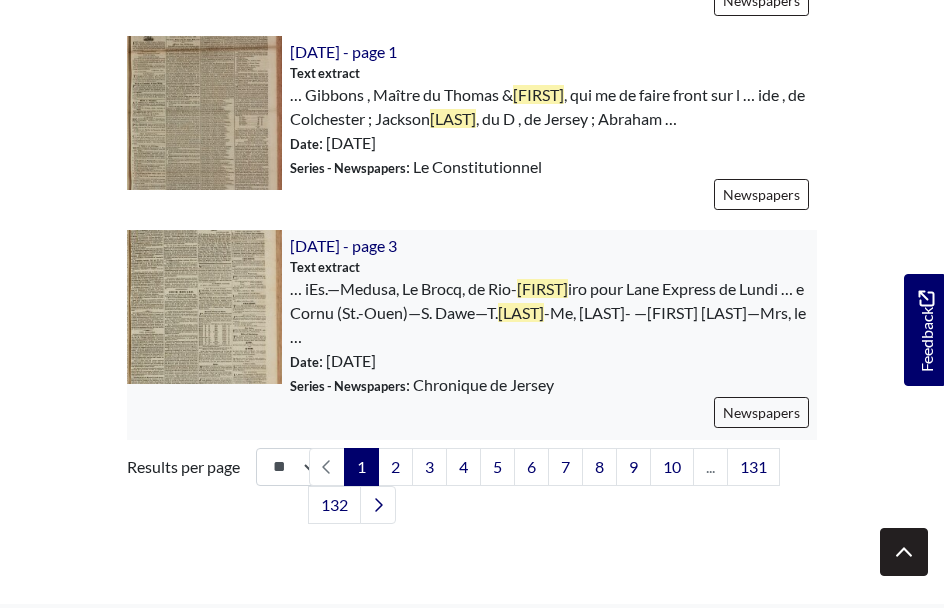 scroll, scrollTop: 3327, scrollLeft: 0, axis: vertical 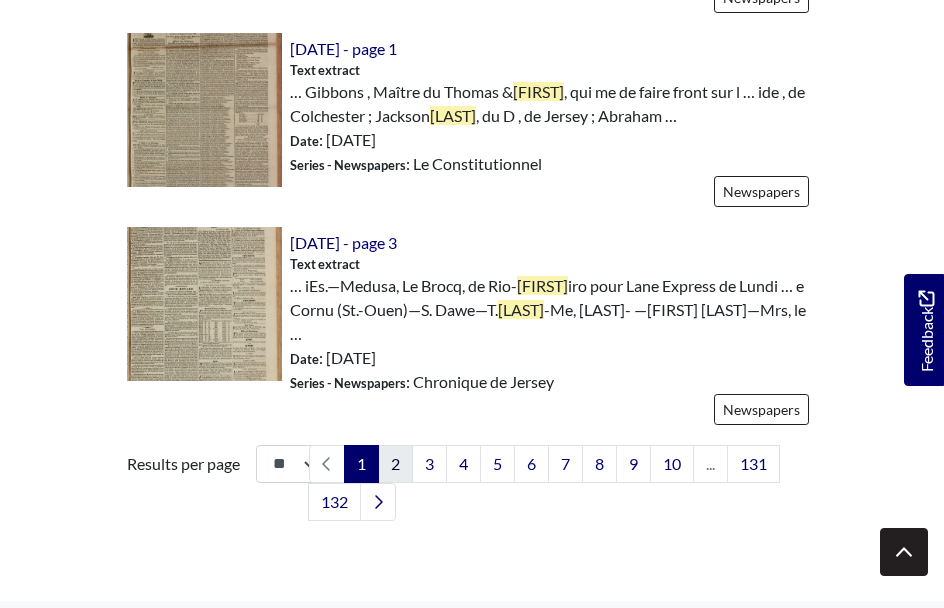 click on "2" at bounding box center [395, 464] 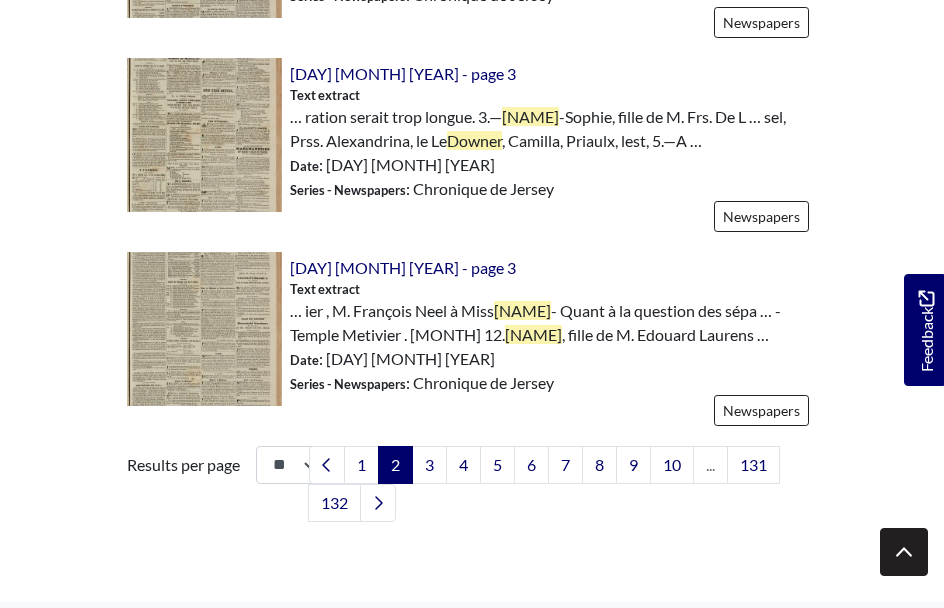 scroll, scrollTop: 3279, scrollLeft: 0, axis: vertical 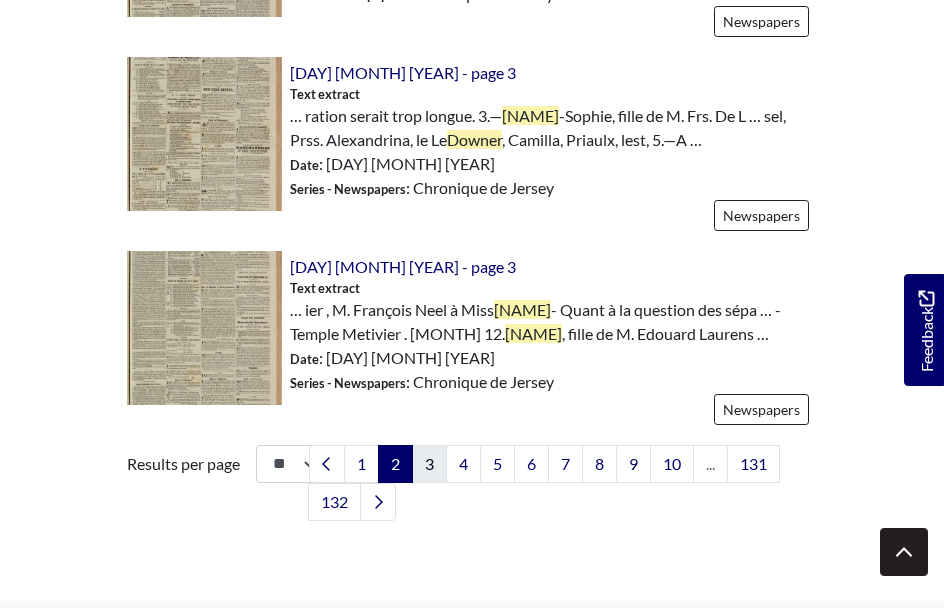 click on "3" at bounding box center [429, 464] 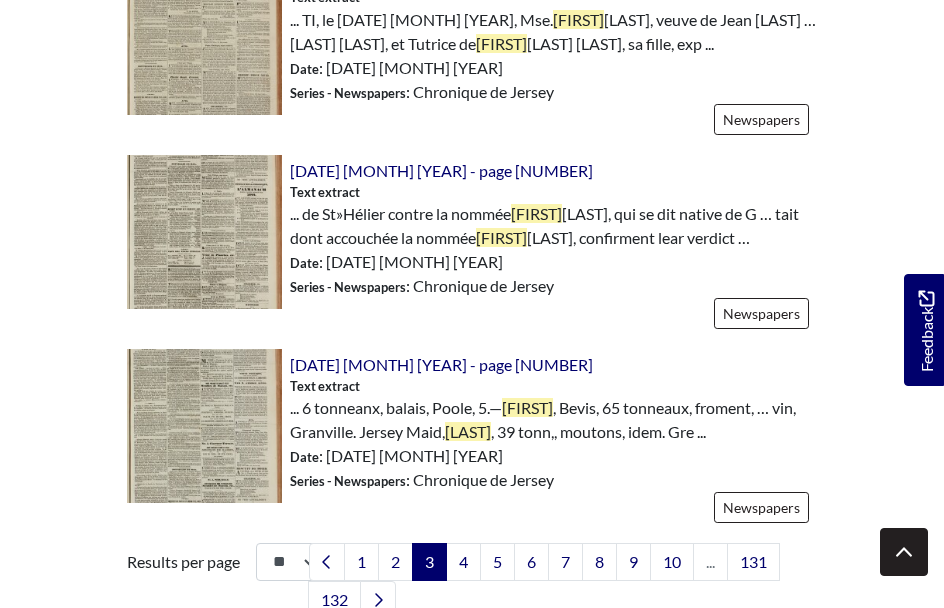 scroll, scrollTop: 3320, scrollLeft: 0, axis: vertical 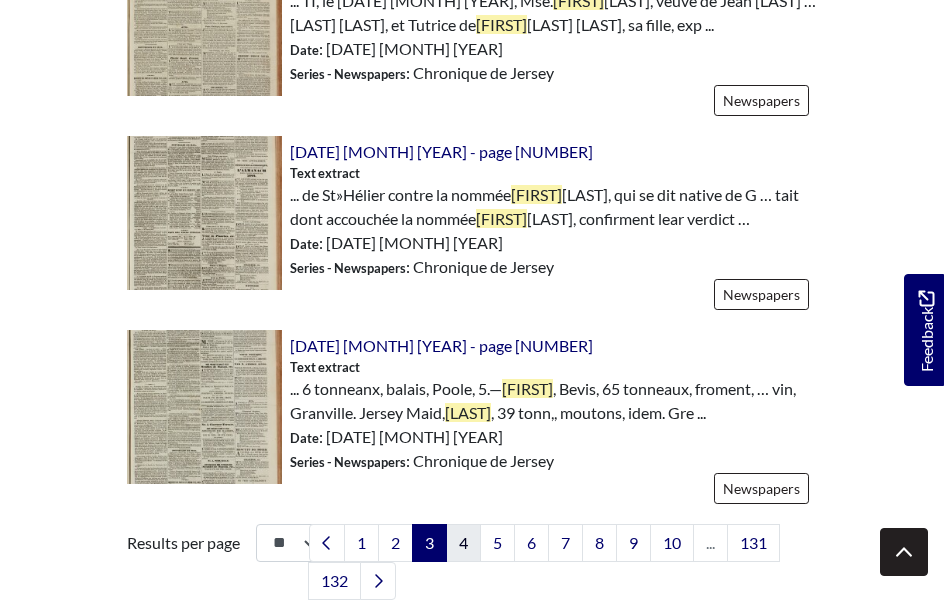 click on "4" at bounding box center (463, 543) 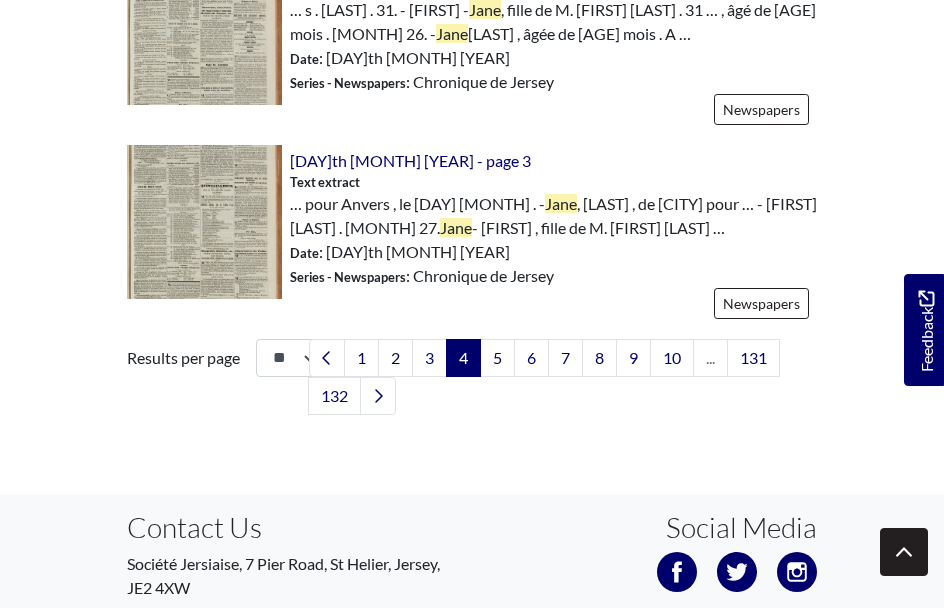 scroll, scrollTop: 3410, scrollLeft: 0, axis: vertical 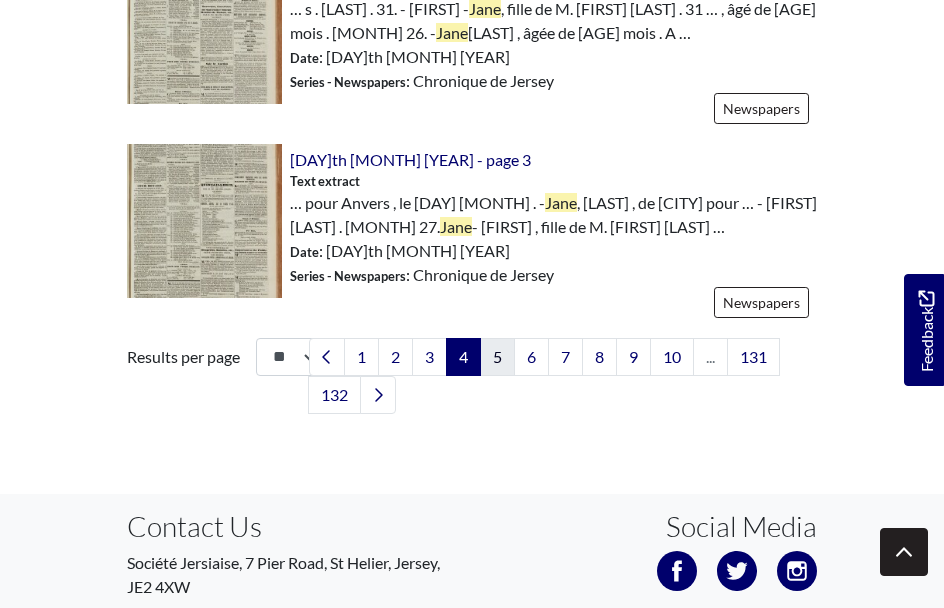 click on "5" at bounding box center [497, 357] 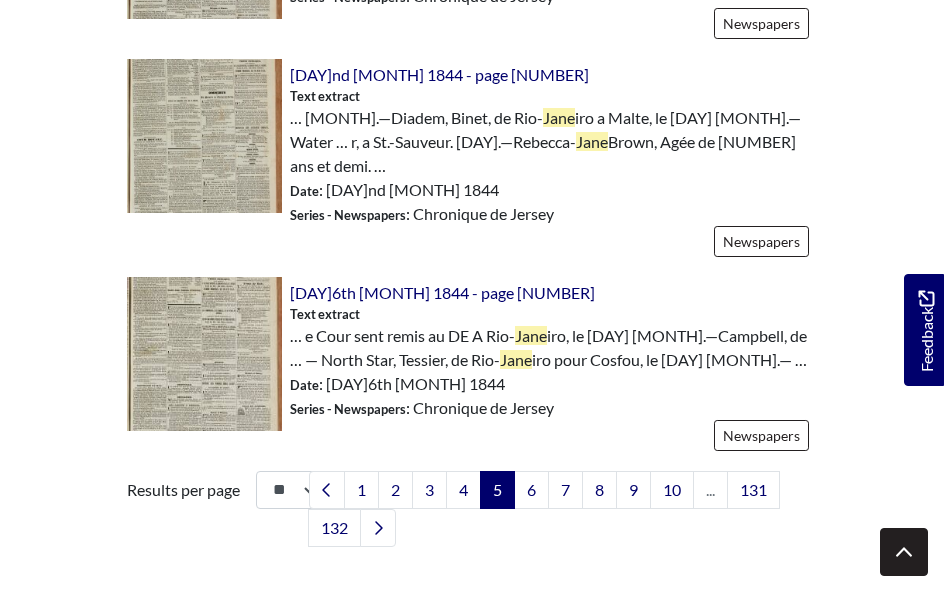 scroll, scrollTop: 3359, scrollLeft: 0, axis: vertical 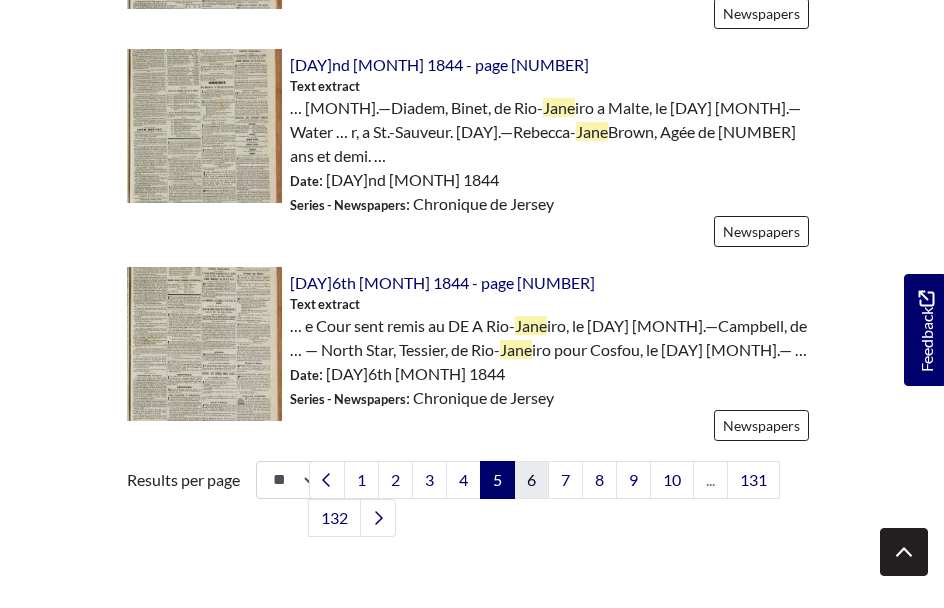 click on "6" at bounding box center (531, 480) 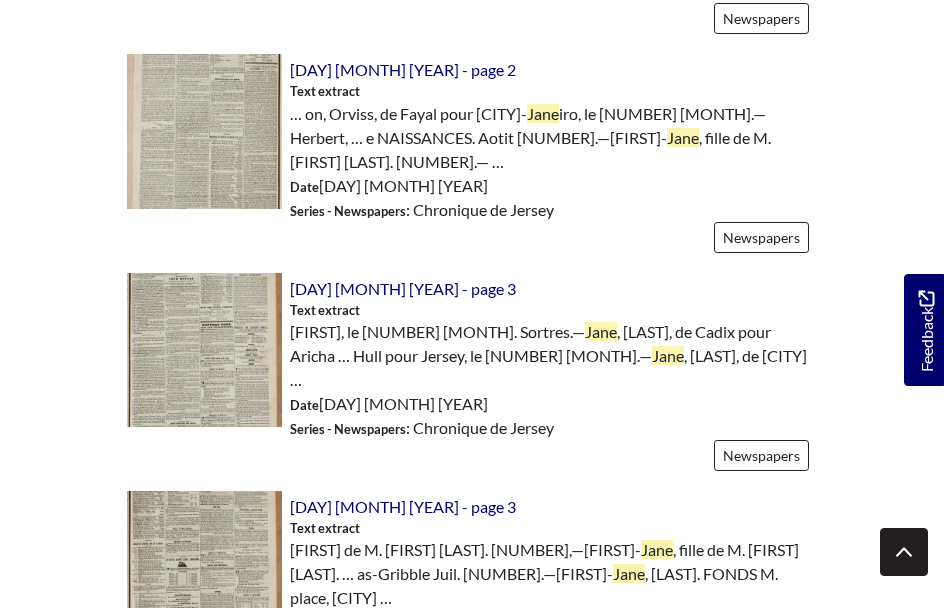 scroll, scrollTop: 3298, scrollLeft: 0, axis: vertical 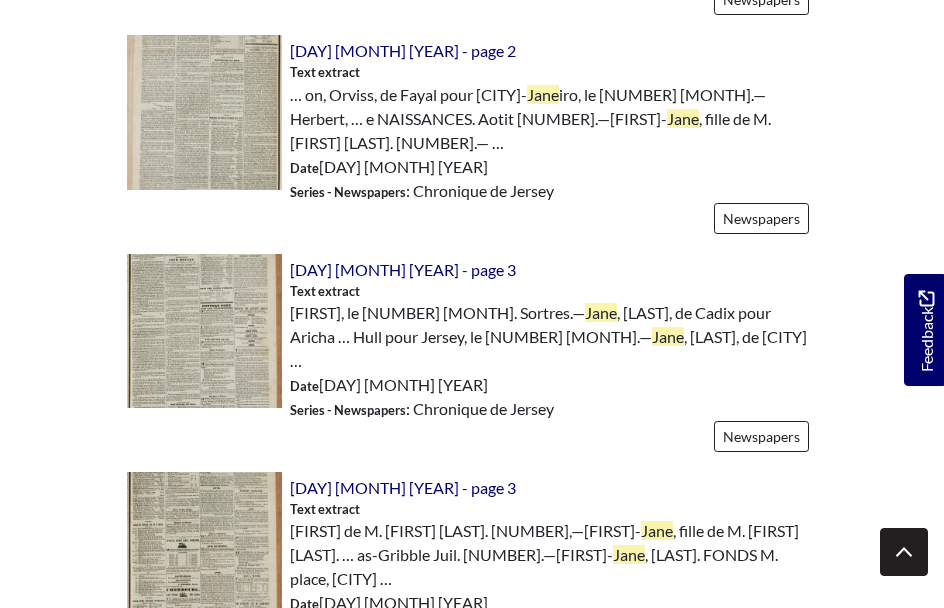click on "7" at bounding box center [565, 709] 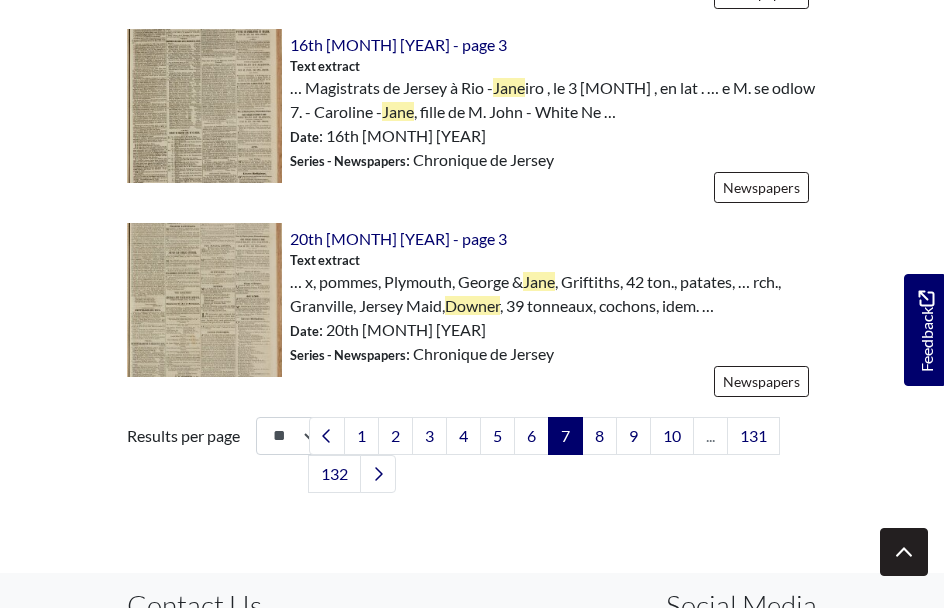 scroll, scrollTop: 3332, scrollLeft: 0, axis: vertical 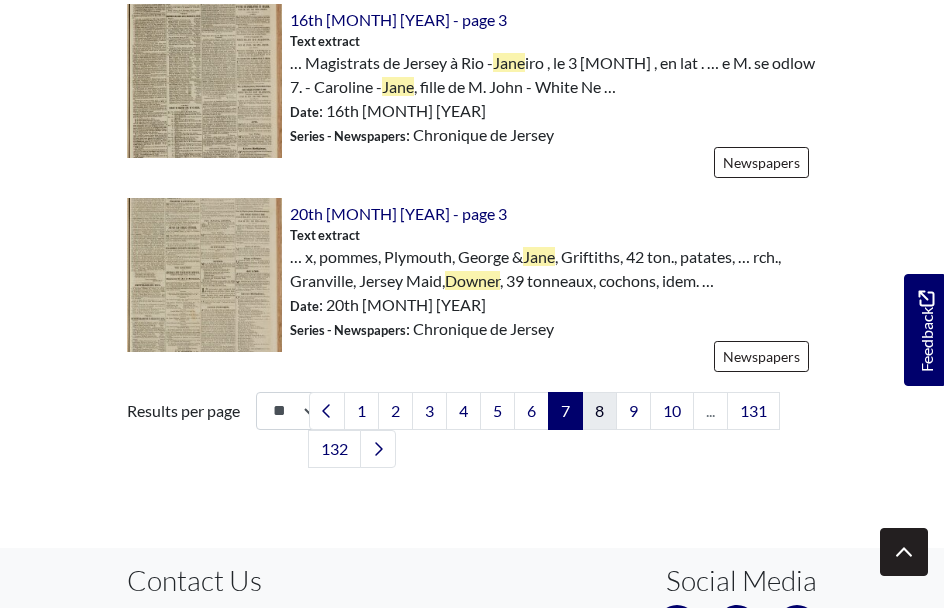 click on "8" at bounding box center [599, 411] 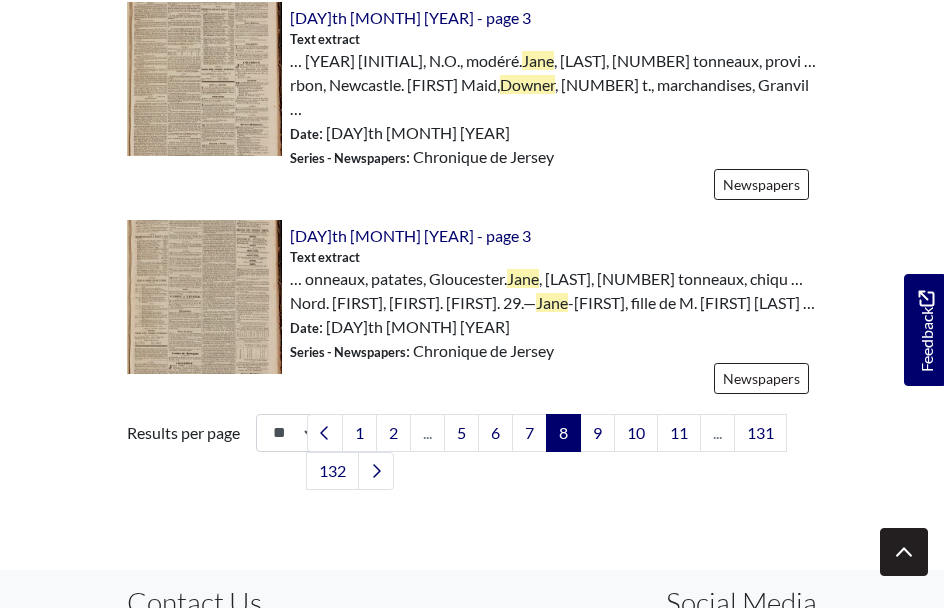 scroll, scrollTop: 3359, scrollLeft: 0, axis: vertical 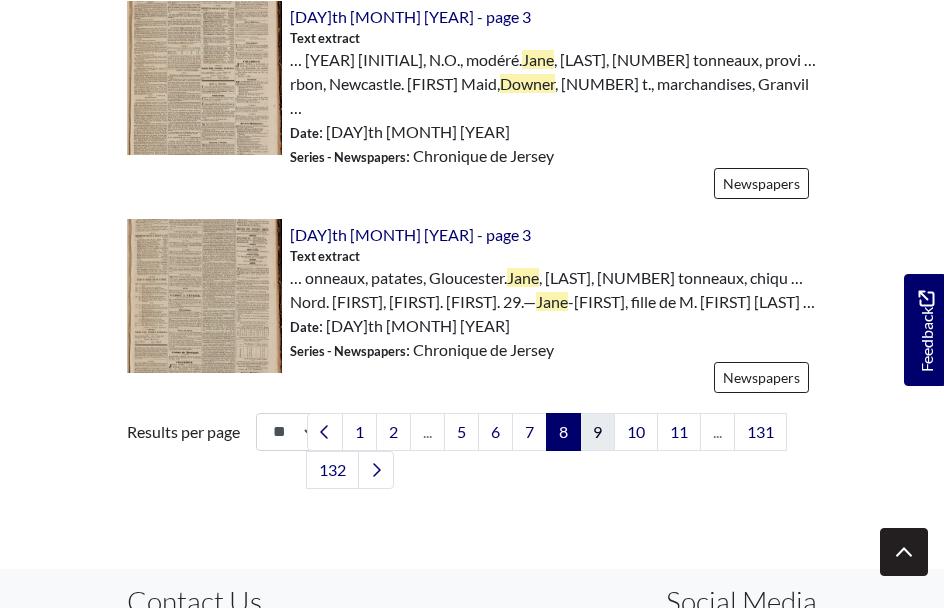 click on "9" at bounding box center (597, 432) 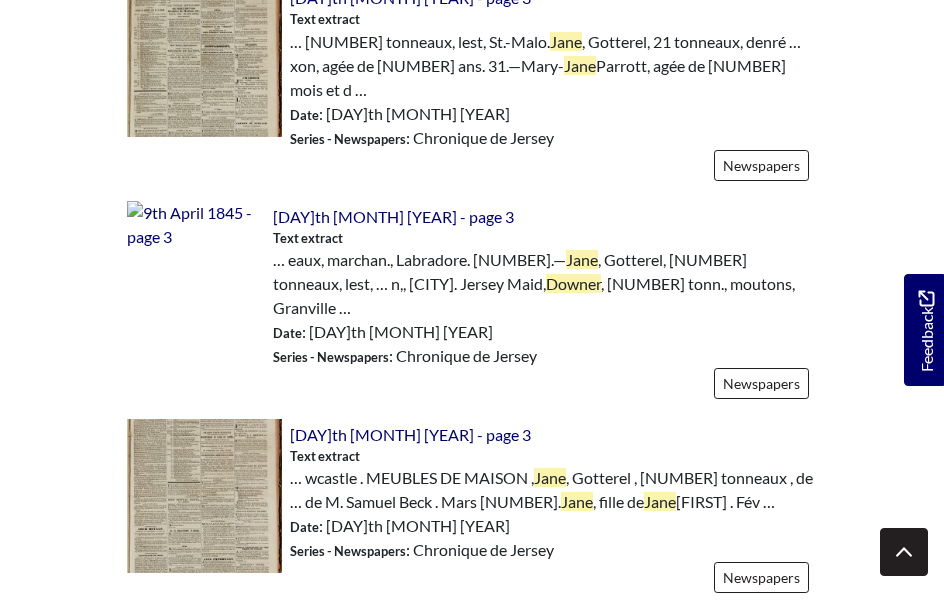 scroll, scrollTop: 3318, scrollLeft: 0, axis: vertical 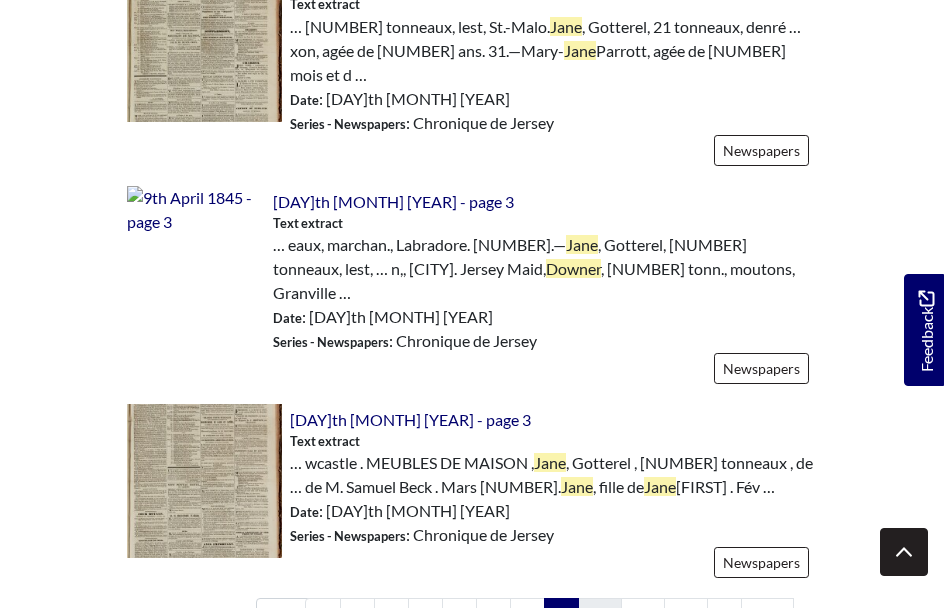 click on "10" at bounding box center (600, 617) 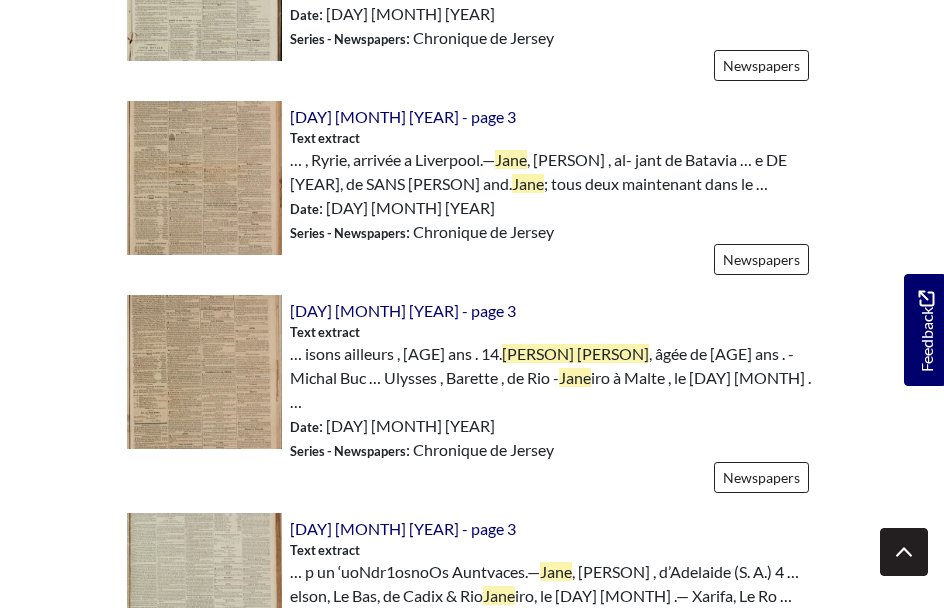 scroll, scrollTop: 2265, scrollLeft: 0, axis: vertical 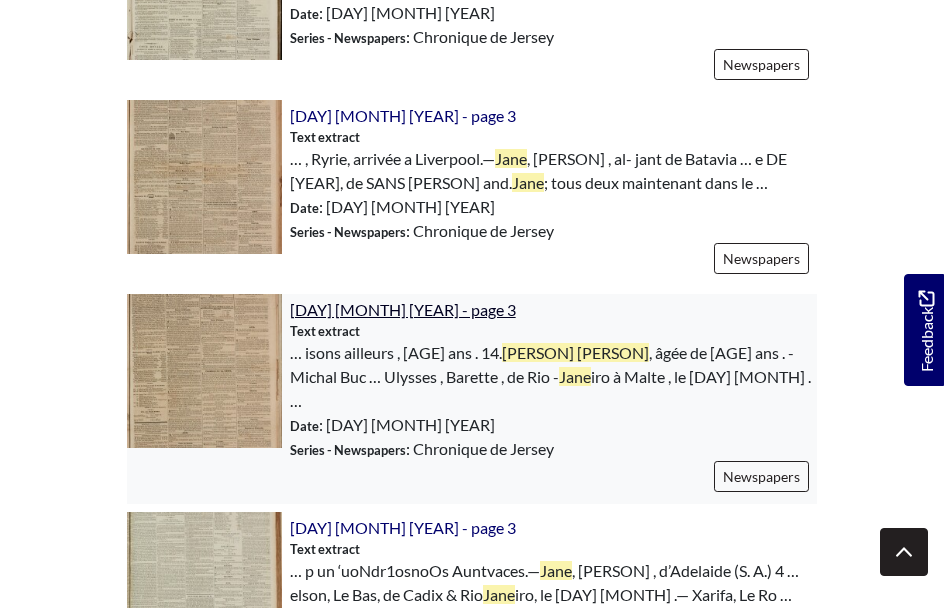 click on "[DAY] [MONTH] [YEAR] - page 3" at bounding box center [403, 309] 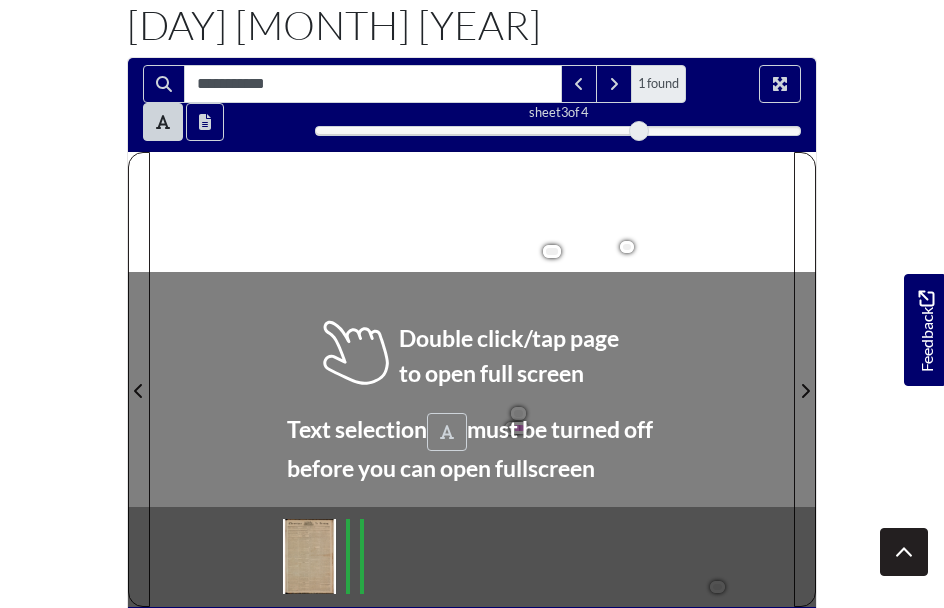 scroll, scrollTop: 219, scrollLeft: 0, axis: vertical 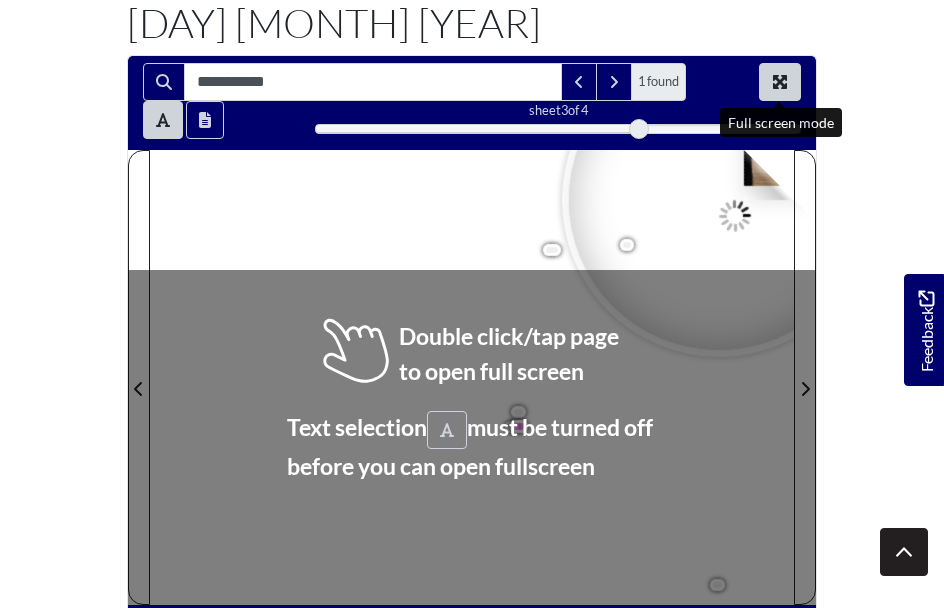 click at bounding box center (780, 82) 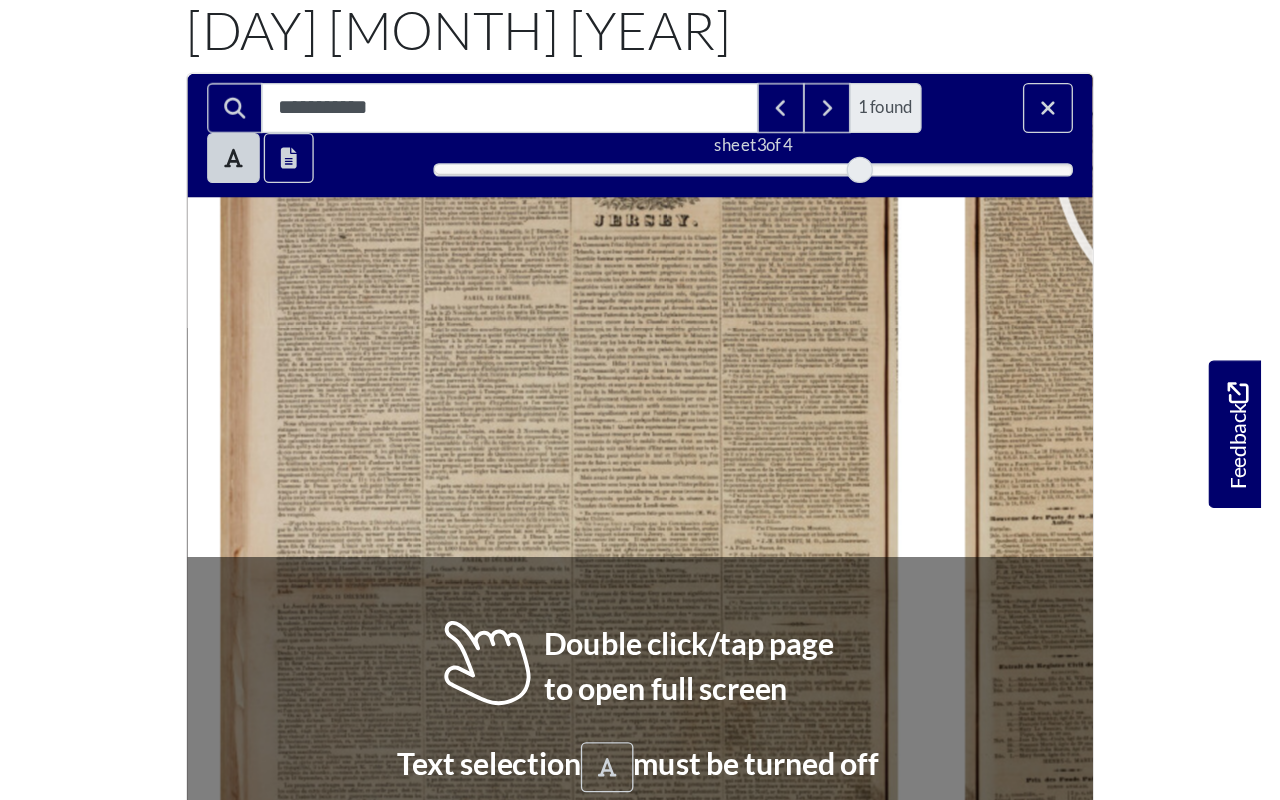 scroll, scrollTop: 0, scrollLeft: 0, axis: both 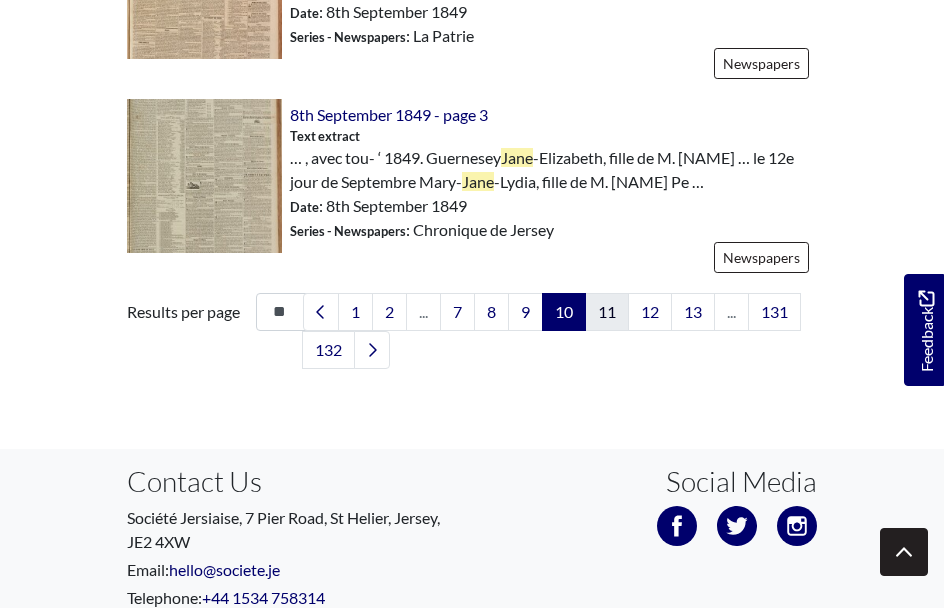 click on "11" at bounding box center (607, 312) 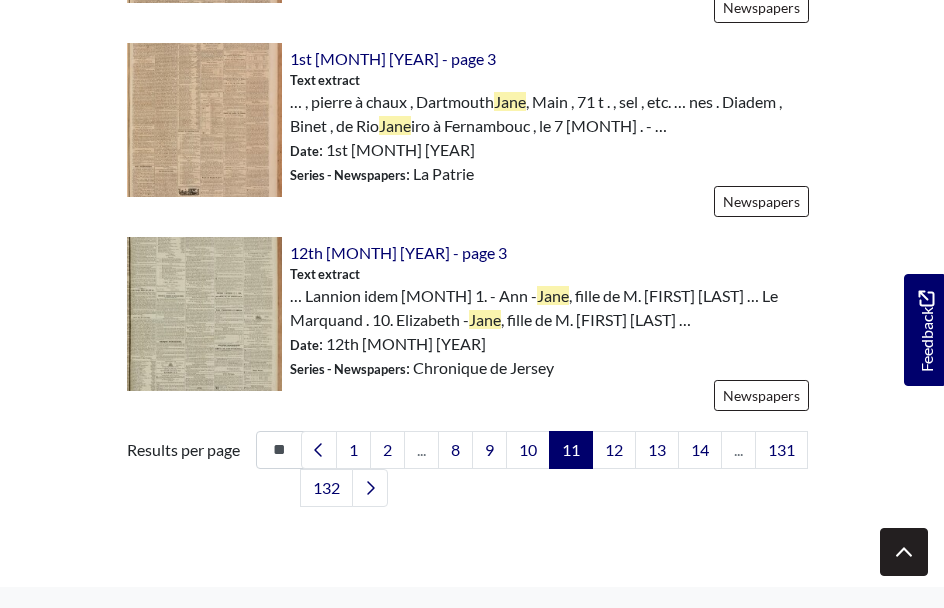 scroll, scrollTop: 3294, scrollLeft: 0, axis: vertical 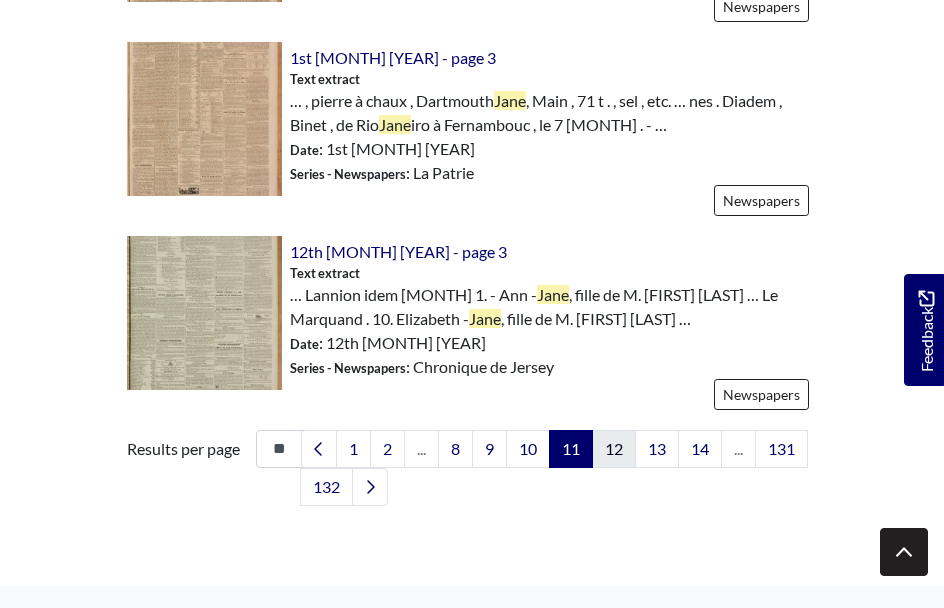 click on "12" at bounding box center [614, 449] 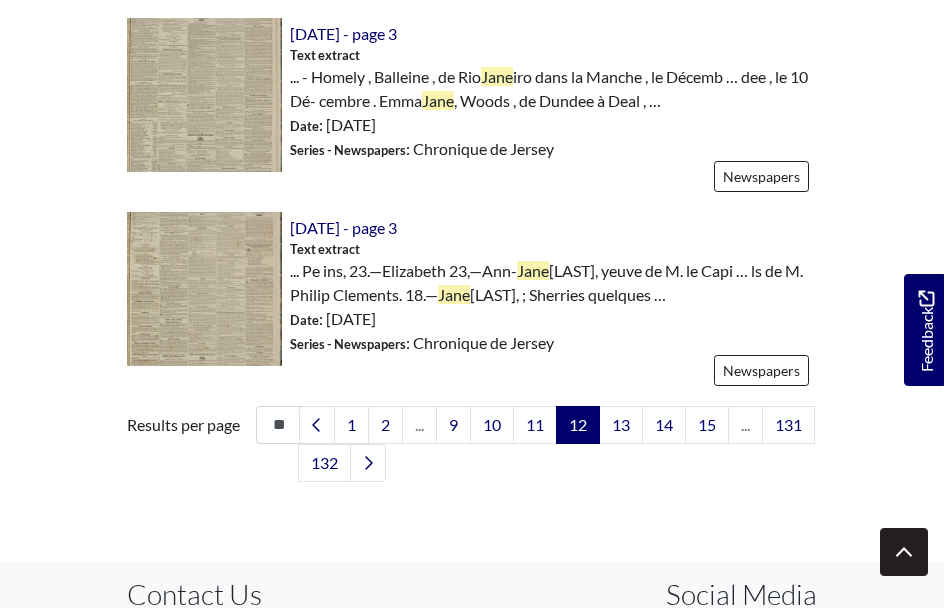 scroll, scrollTop: 3357, scrollLeft: 0, axis: vertical 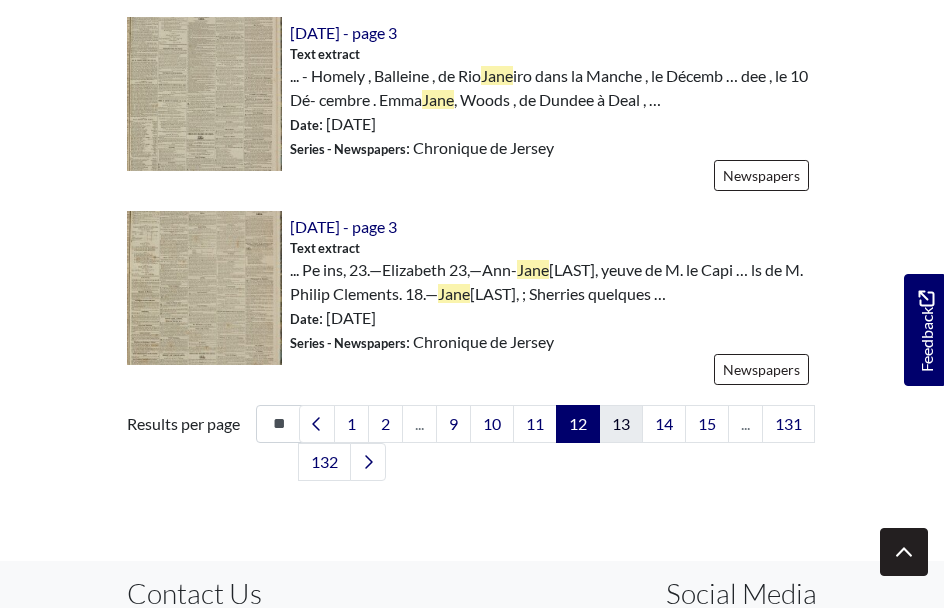 click on "13" at bounding box center [621, 424] 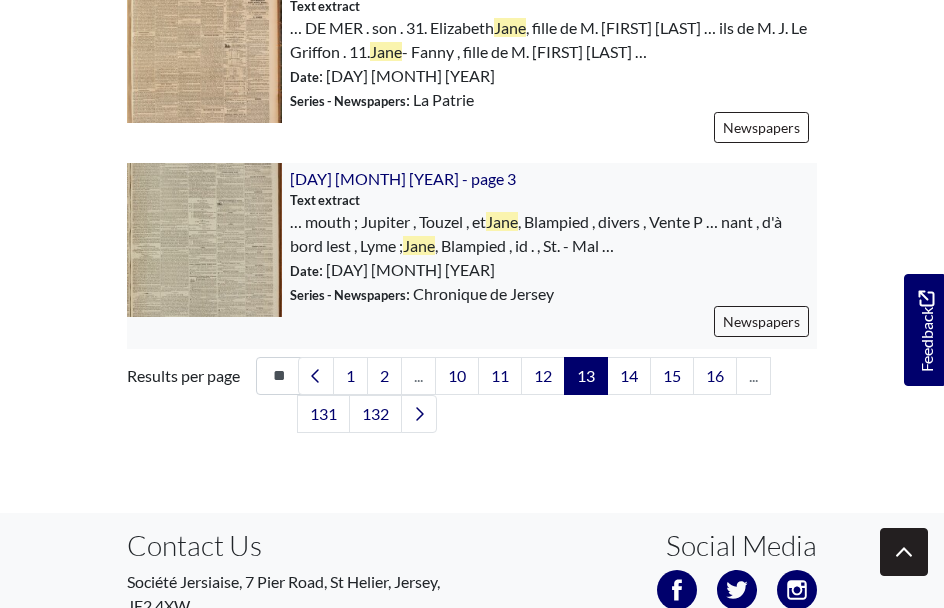 scroll, scrollTop: 3427, scrollLeft: 0, axis: vertical 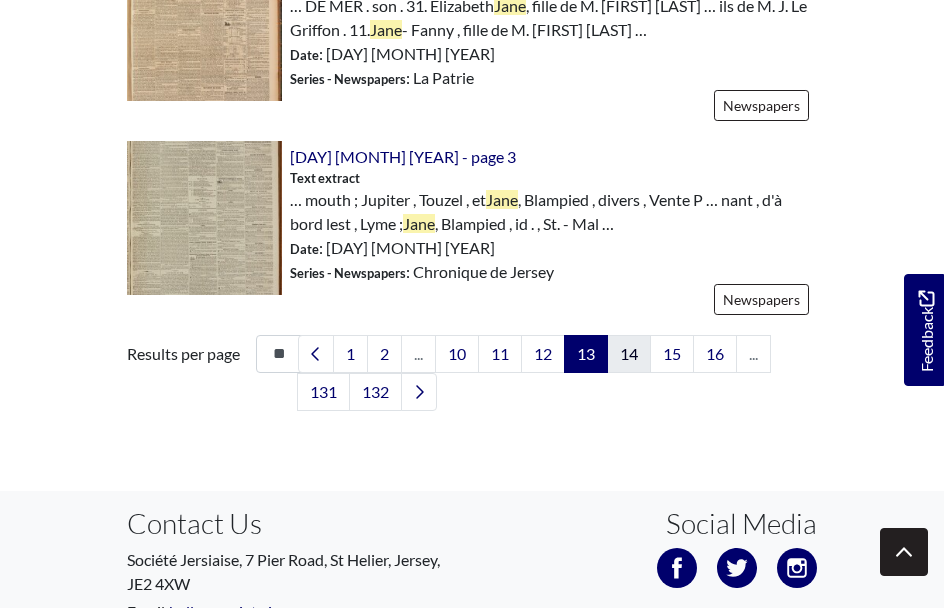 click on "14" at bounding box center (629, 354) 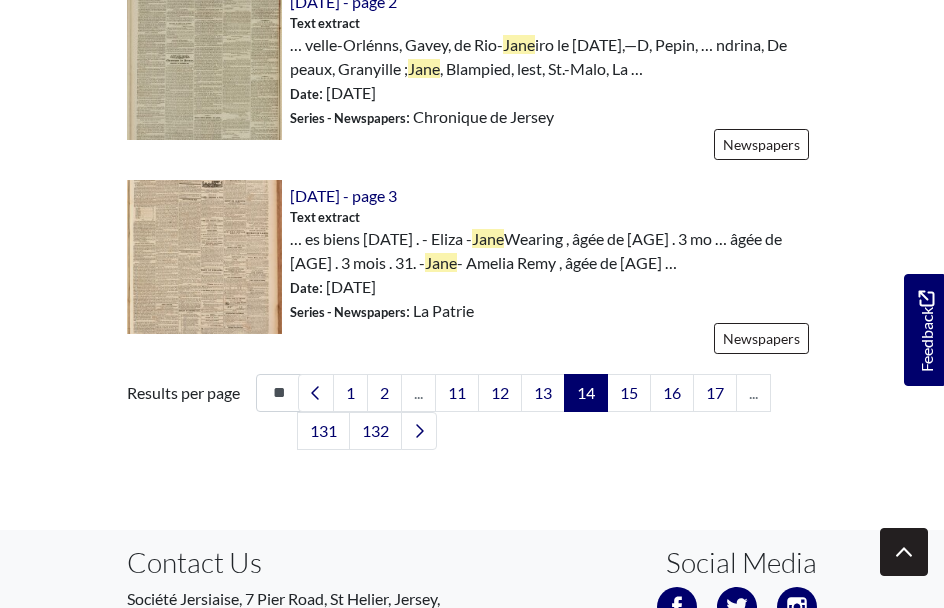 scroll, scrollTop: 3389, scrollLeft: 0, axis: vertical 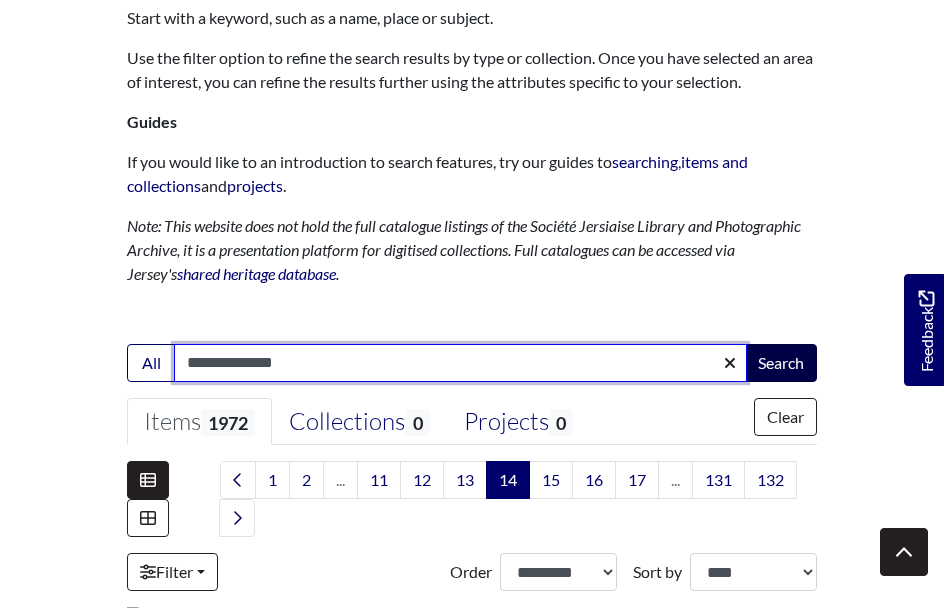 type on "**********" 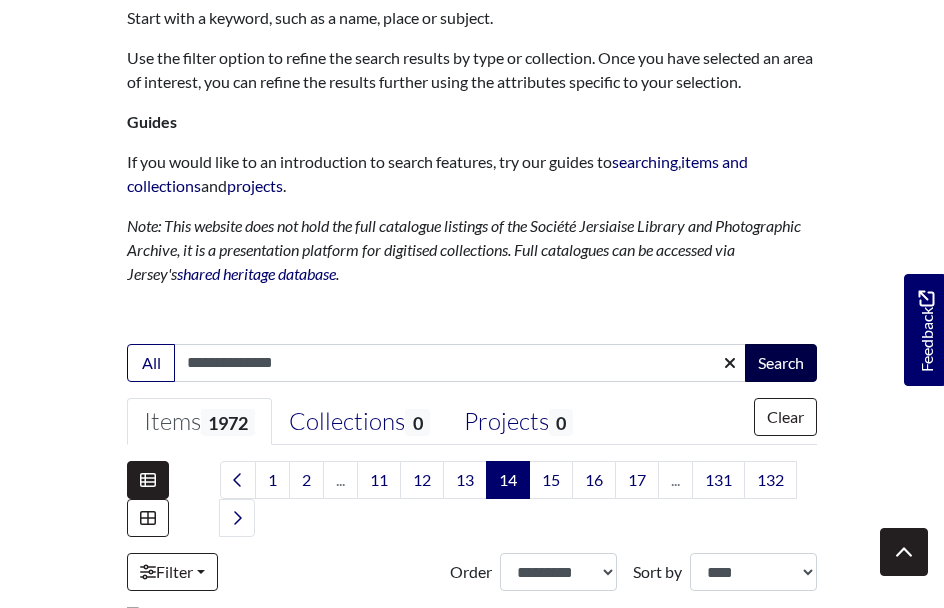 click on "Search" at bounding box center [781, 363] 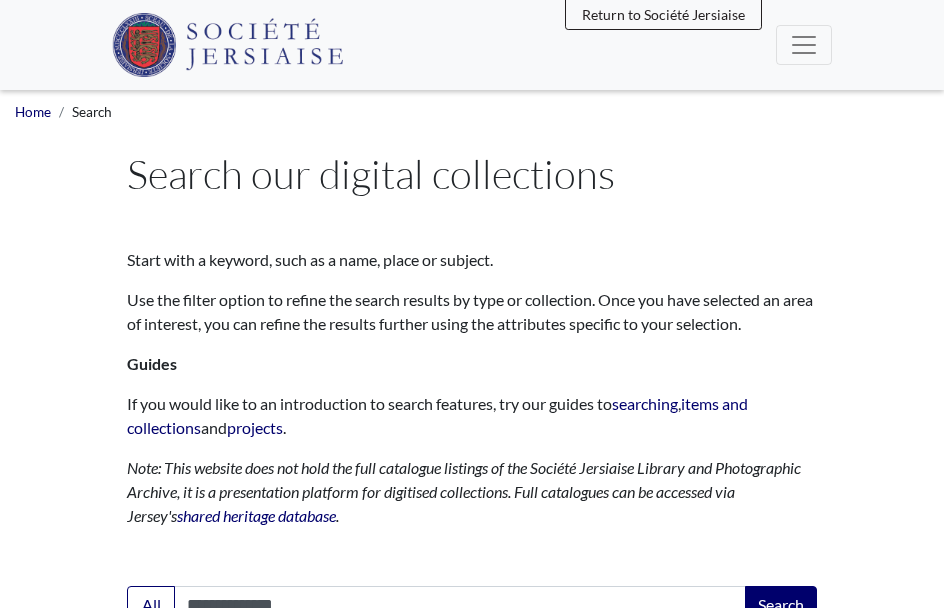 scroll, scrollTop: 0, scrollLeft: 0, axis: both 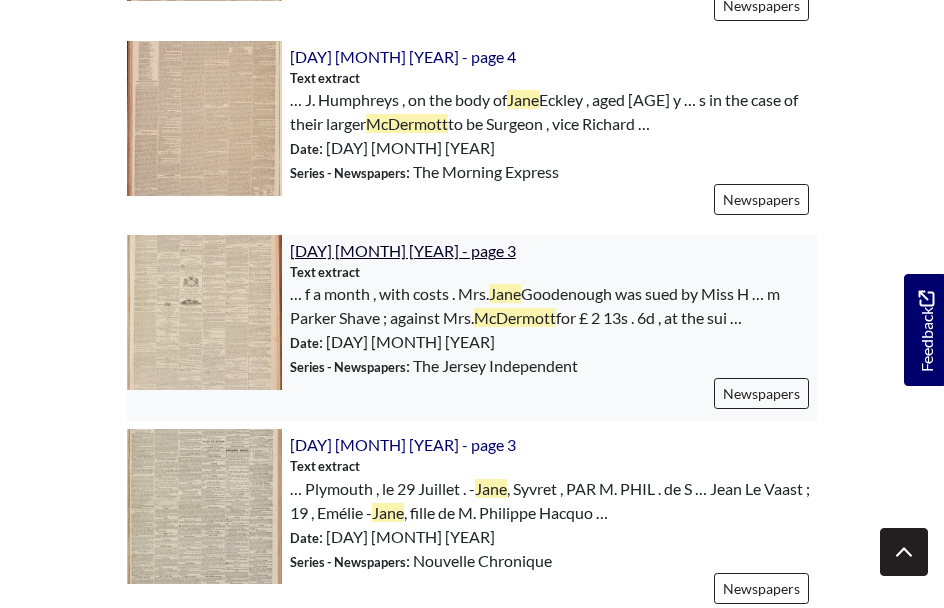 click on "[DAY] [MONTH] [YEAR] - page 3" at bounding box center (403, 250) 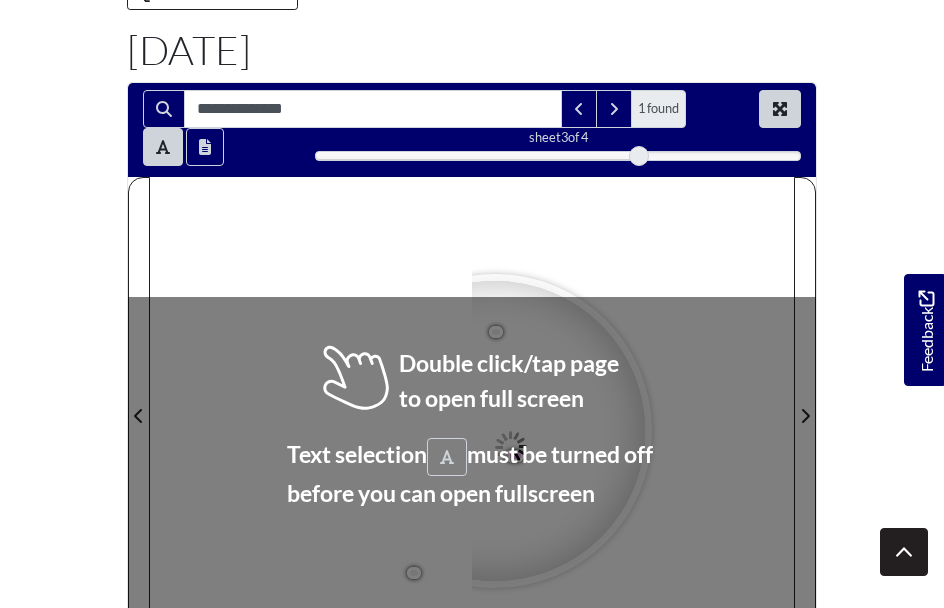 scroll, scrollTop: 138, scrollLeft: 0, axis: vertical 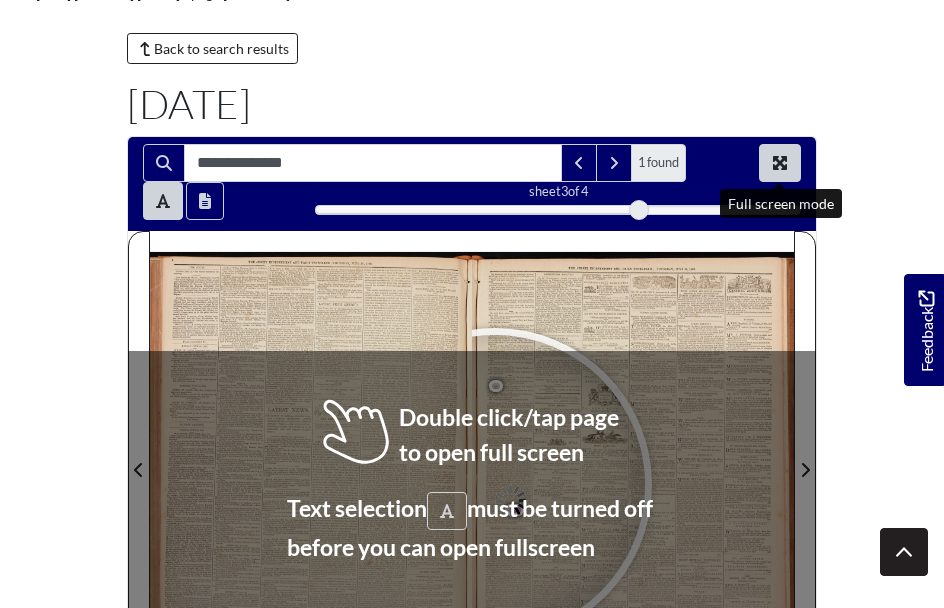 click at bounding box center (780, 163) 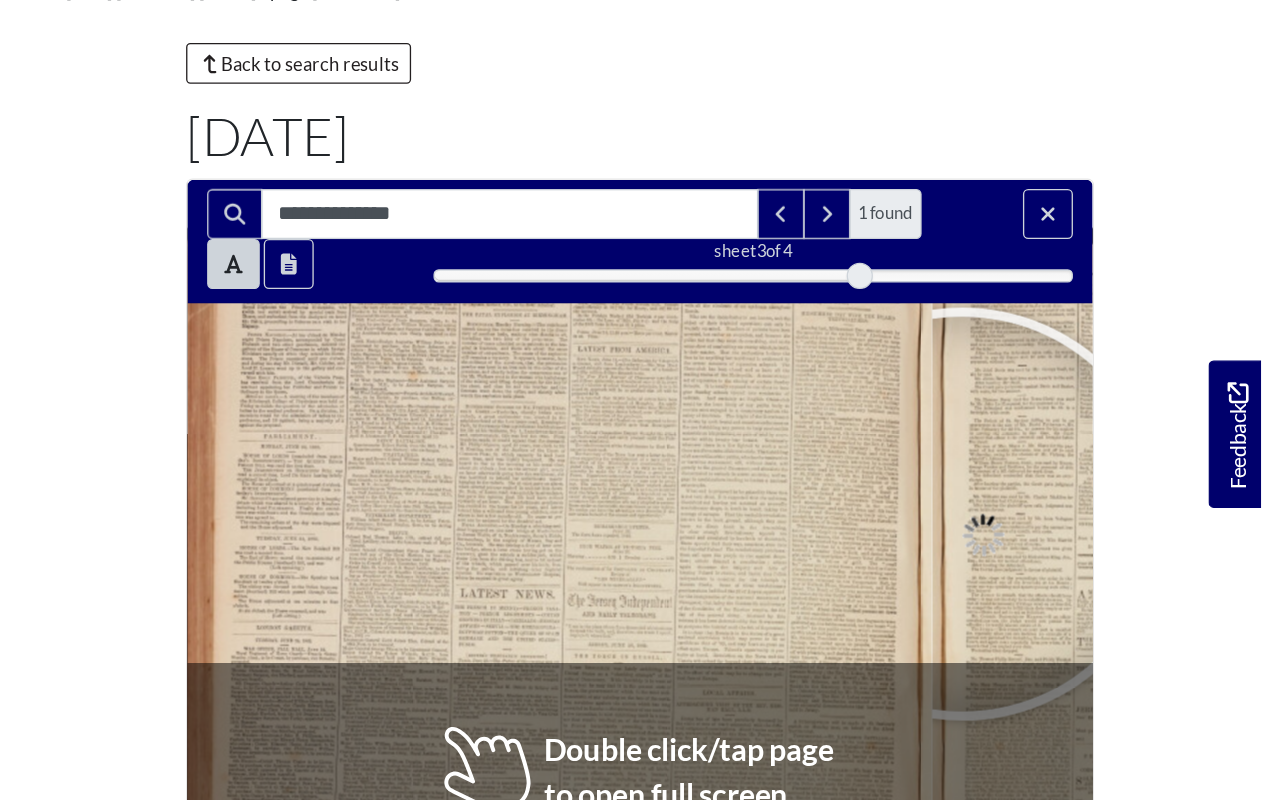 scroll, scrollTop: 0, scrollLeft: 0, axis: both 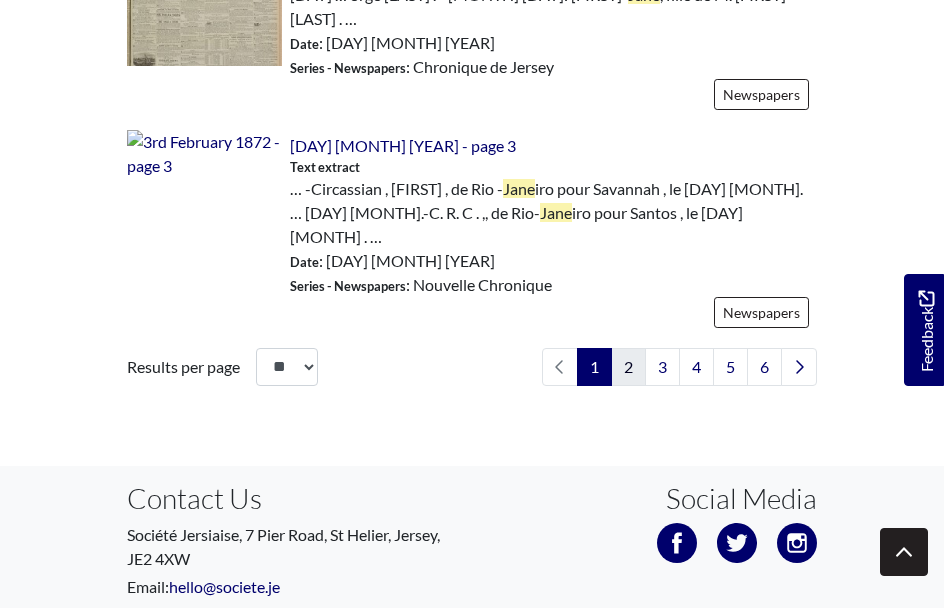 click on "2" at bounding box center [628, 367] 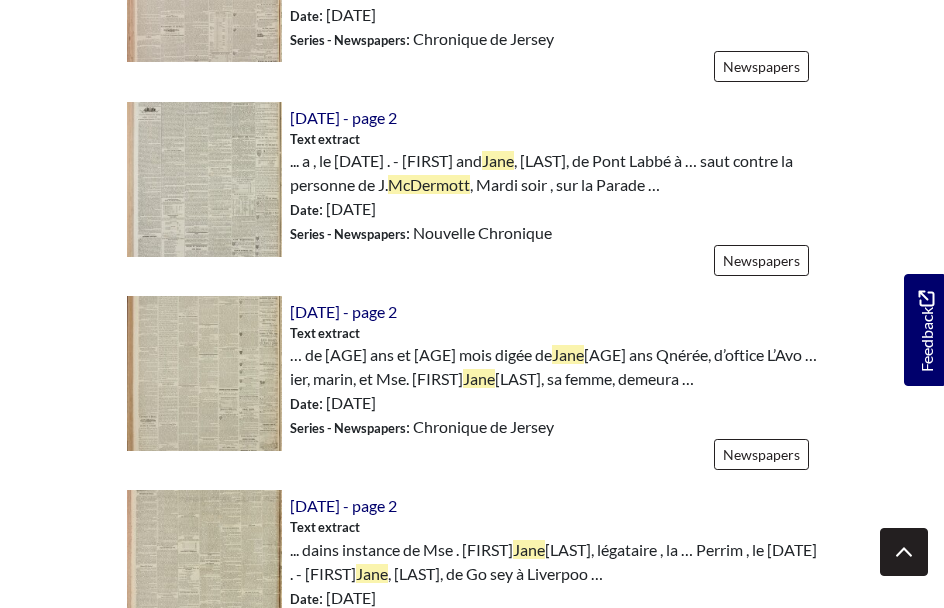 scroll, scrollTop: 2655, scrollLeft: 0, axis: vertical 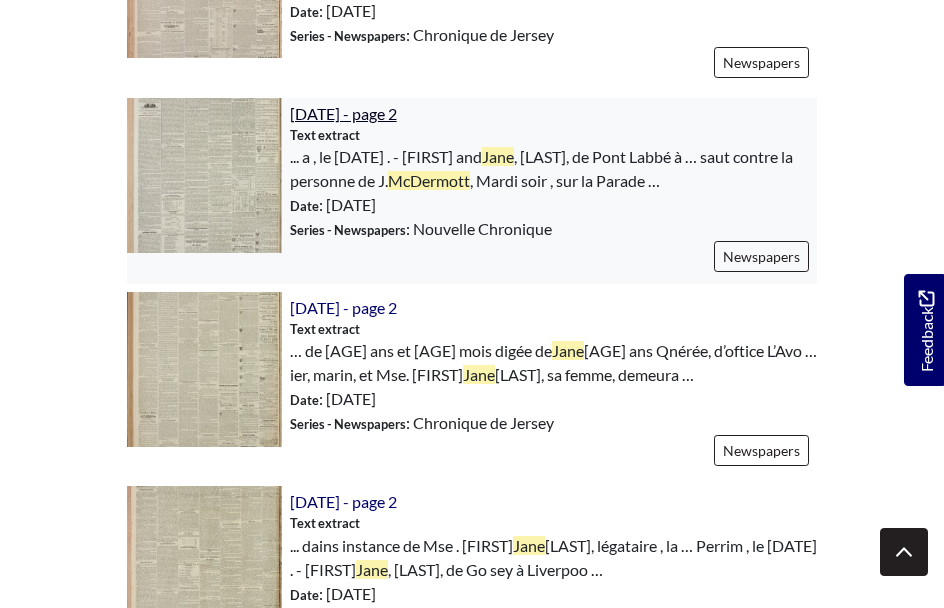 click on "[DATE] - page 2" at bounding box center (343, 113) 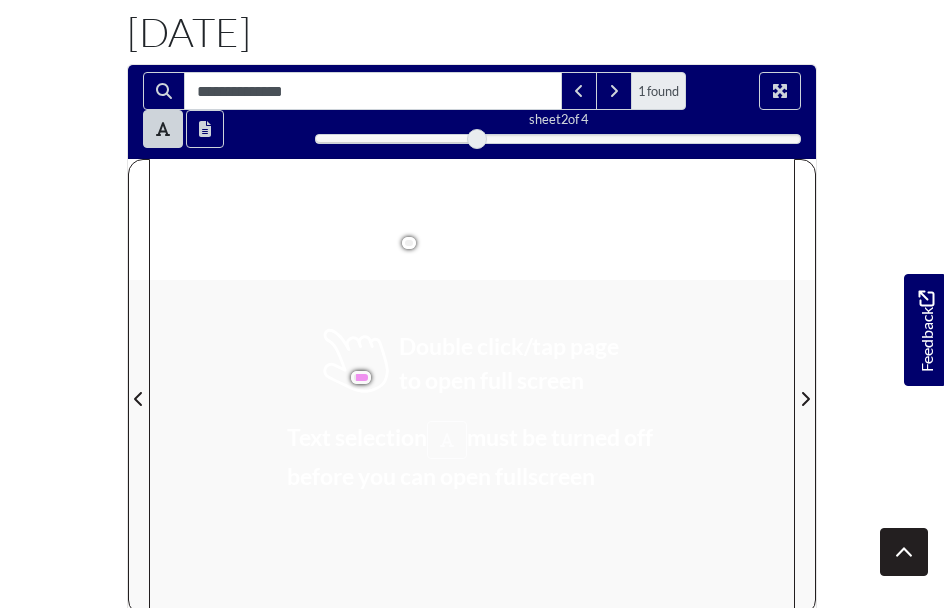 scroll, scrollTop: 180, scrollLeft: 0, axis: vertical 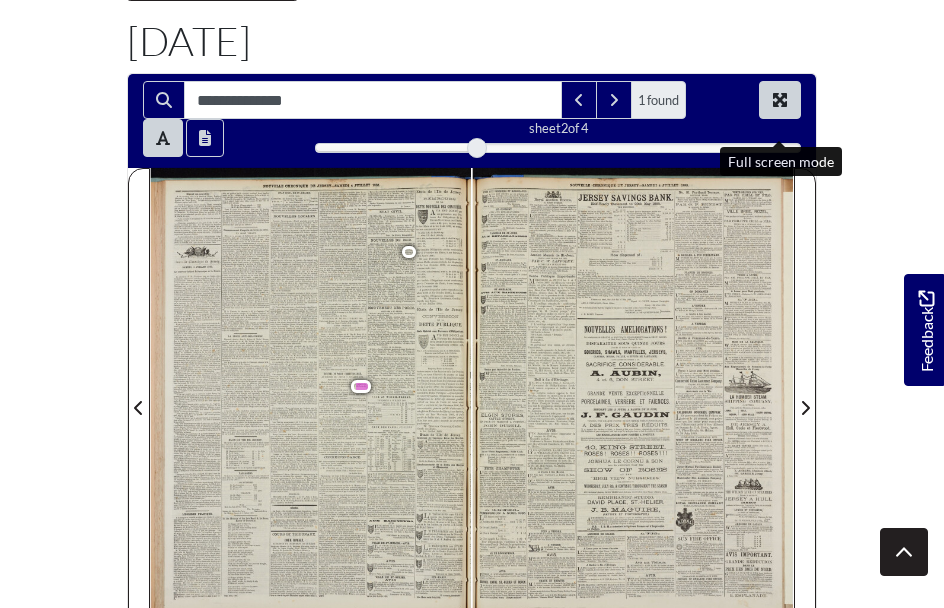 click at bounding box center [780, 100] 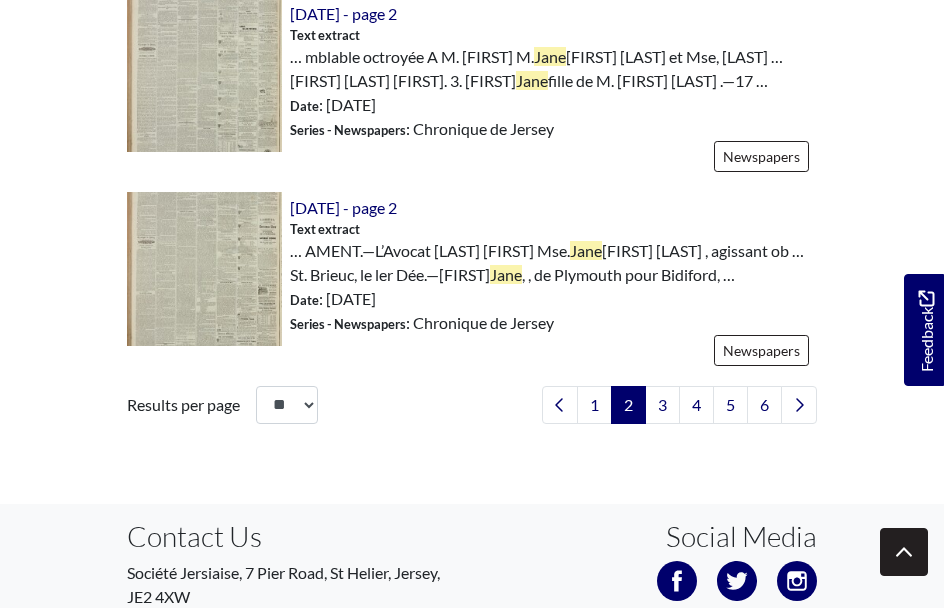 scroll, scrollTop: 3355, scrollLeft: 0, axis: vertical 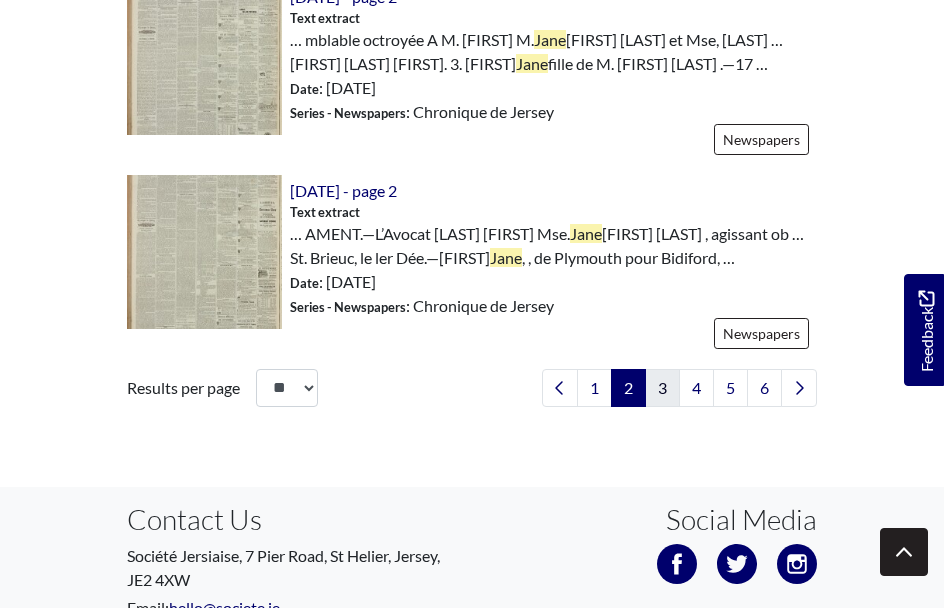 click on "3" at bounding box center [662, 388] 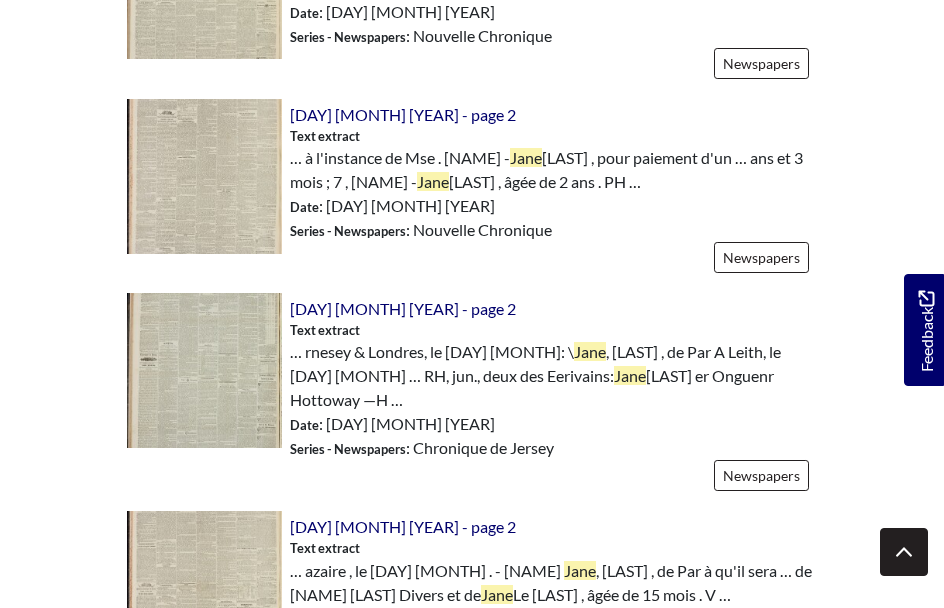 scroll, scrollTop: 1695, scrollLeft: 0, axis: vertical 